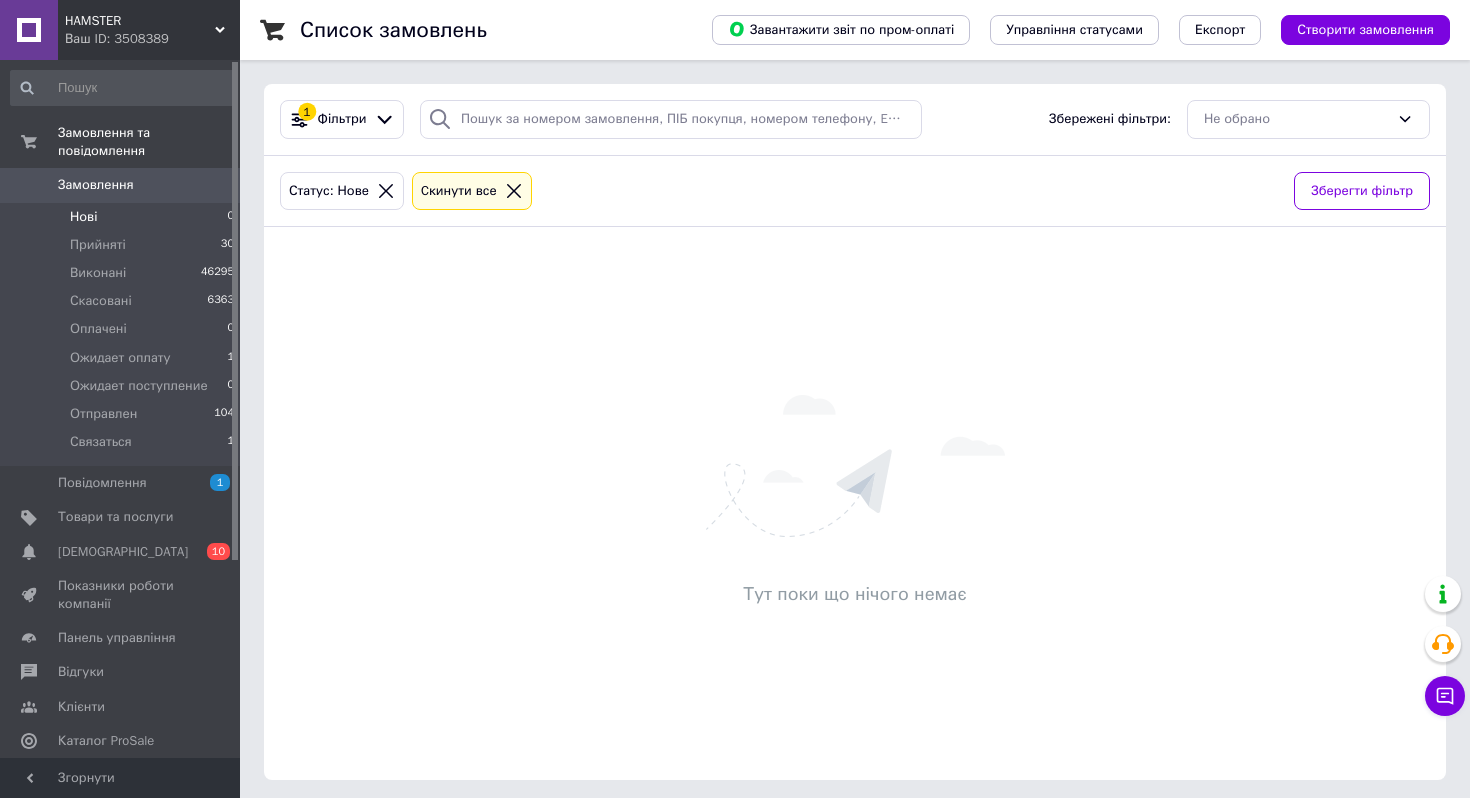 scroll, scrollTop: 0, scrollLeft: 0, axis: both 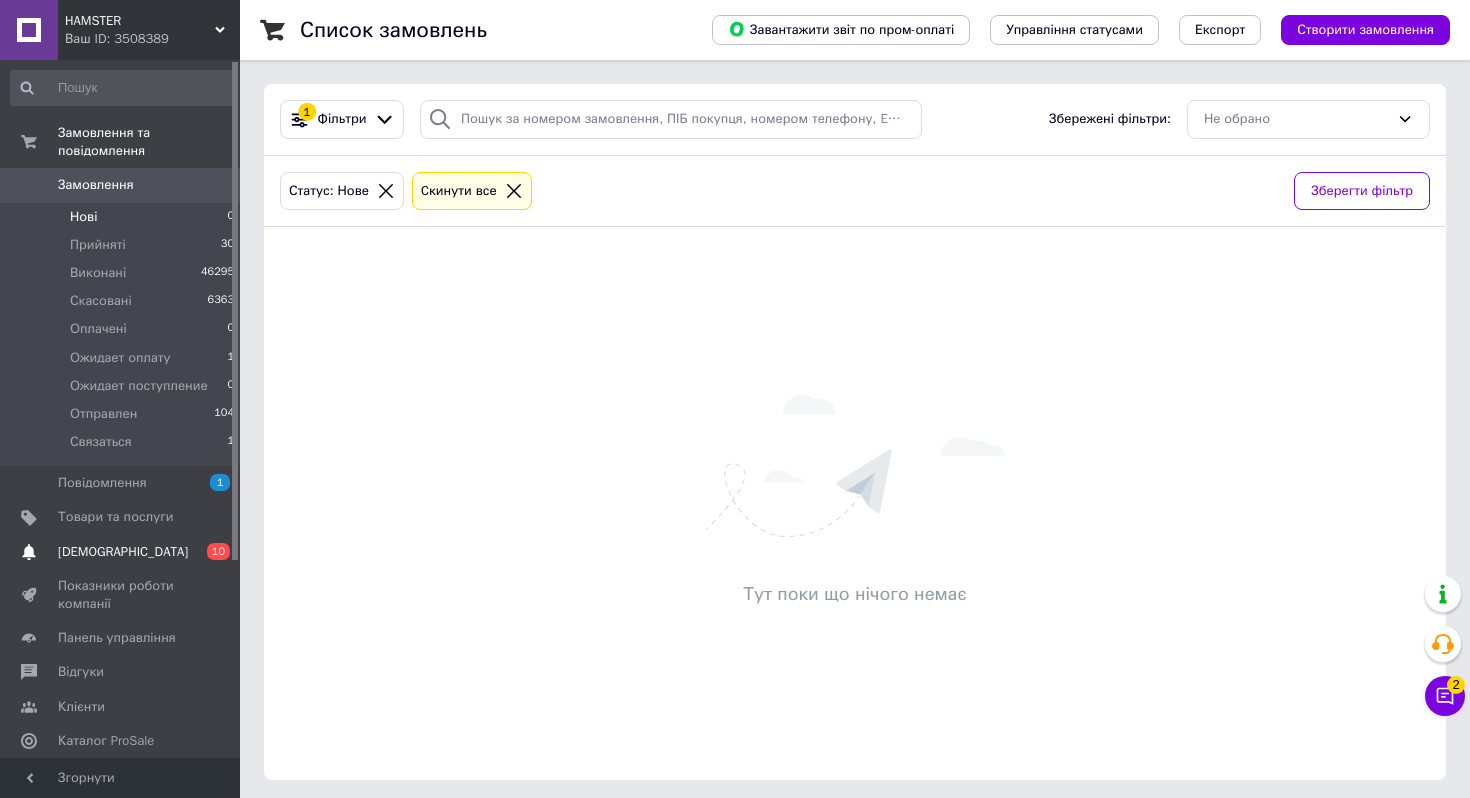 click on "[DEMOGRAPHIC_DATA]" at bounding box center [123, 552] 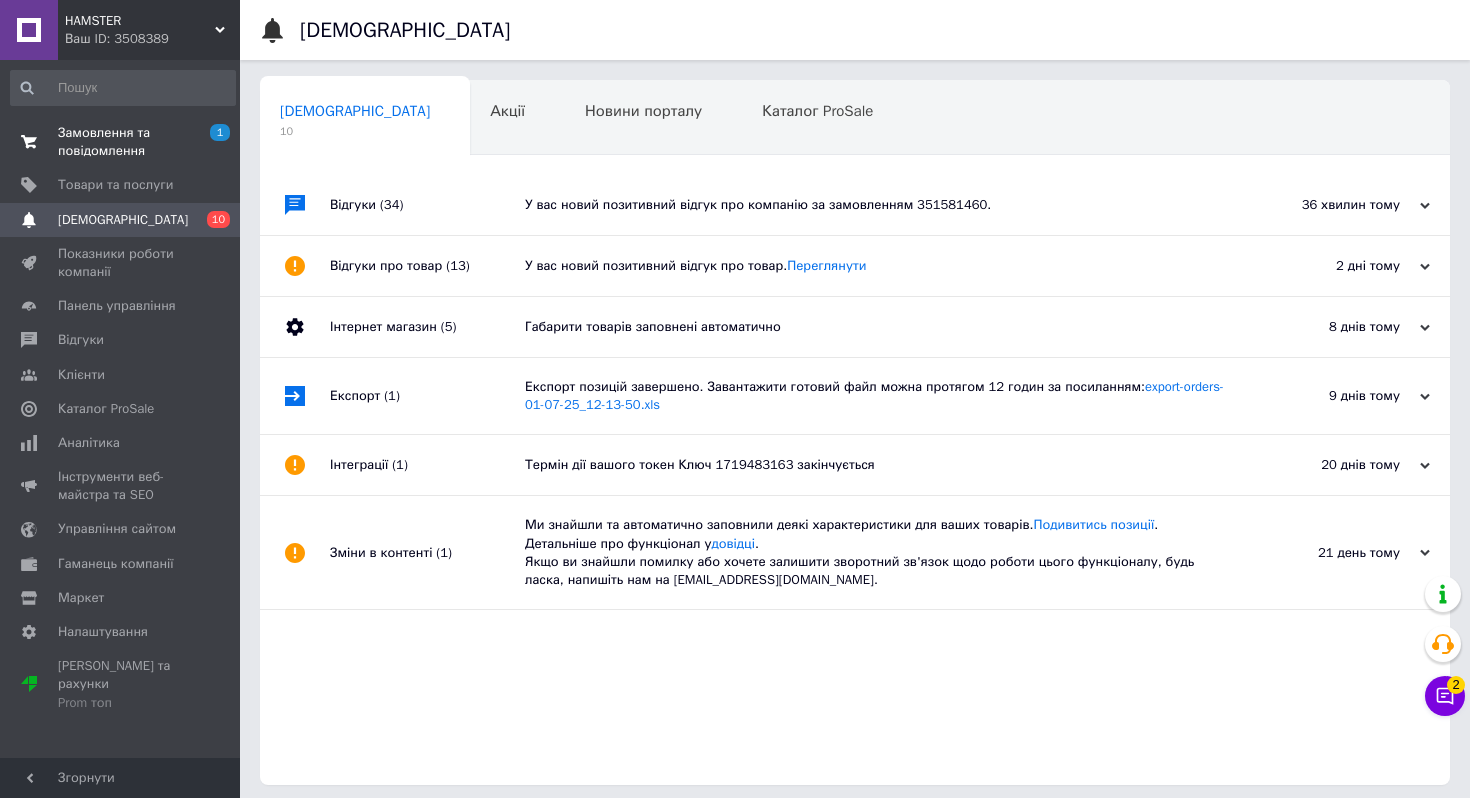 click on "Замовлення та повідомлення" at bounding box center [121, 142] 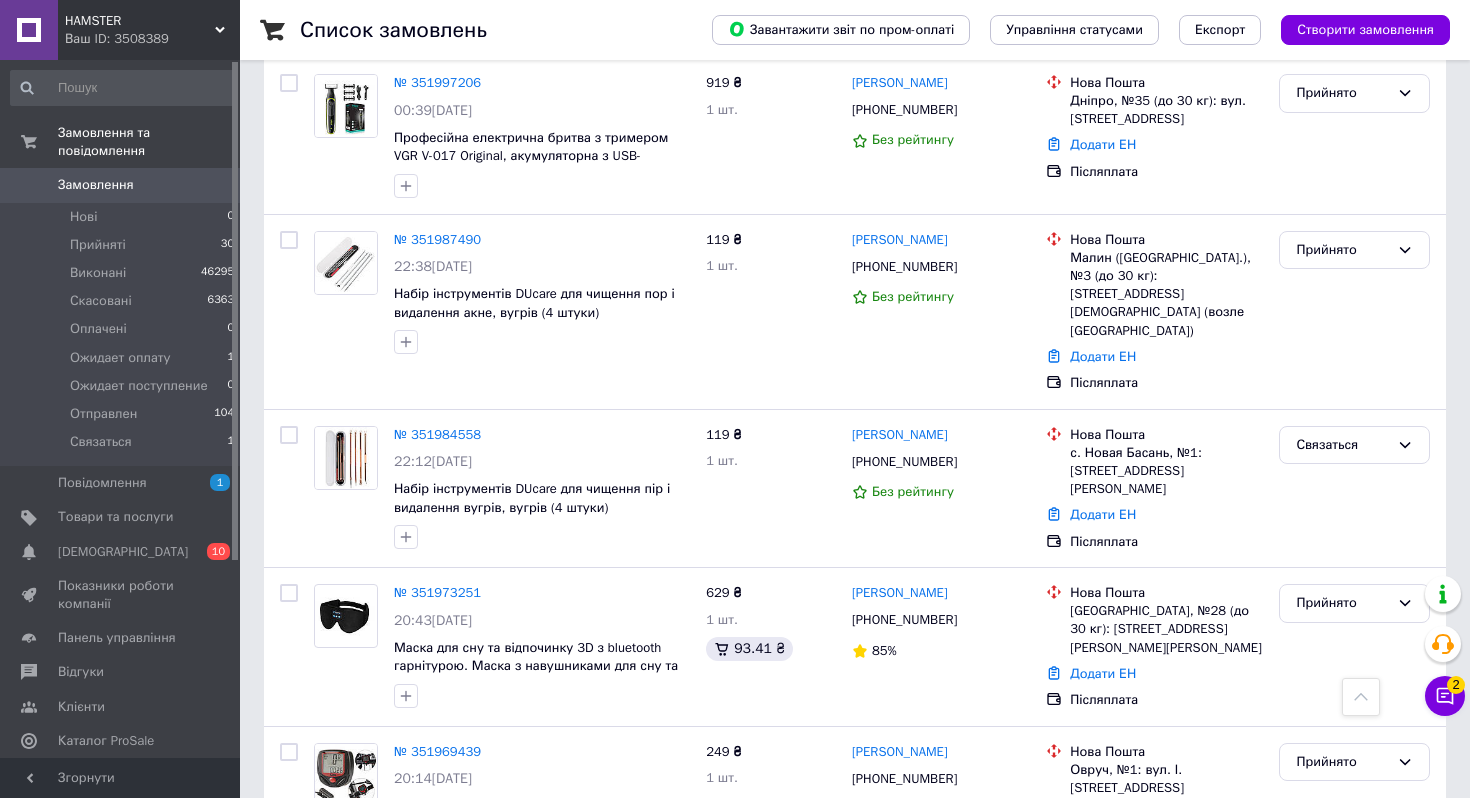scroll, scrollTop: 3040, scrollLeft: 0, axis: vertical 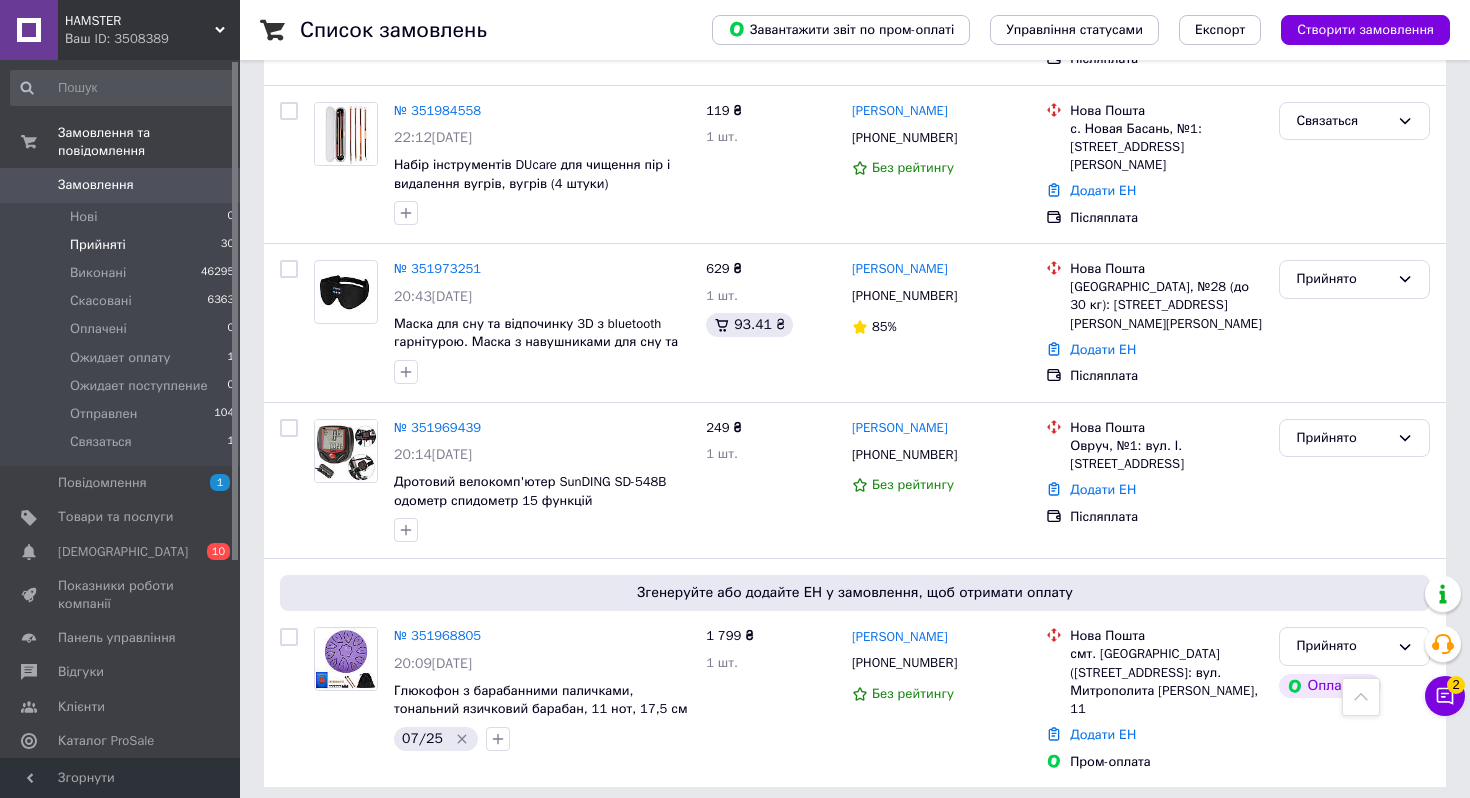click on "Прийняті" at bounding box center (98, 245) 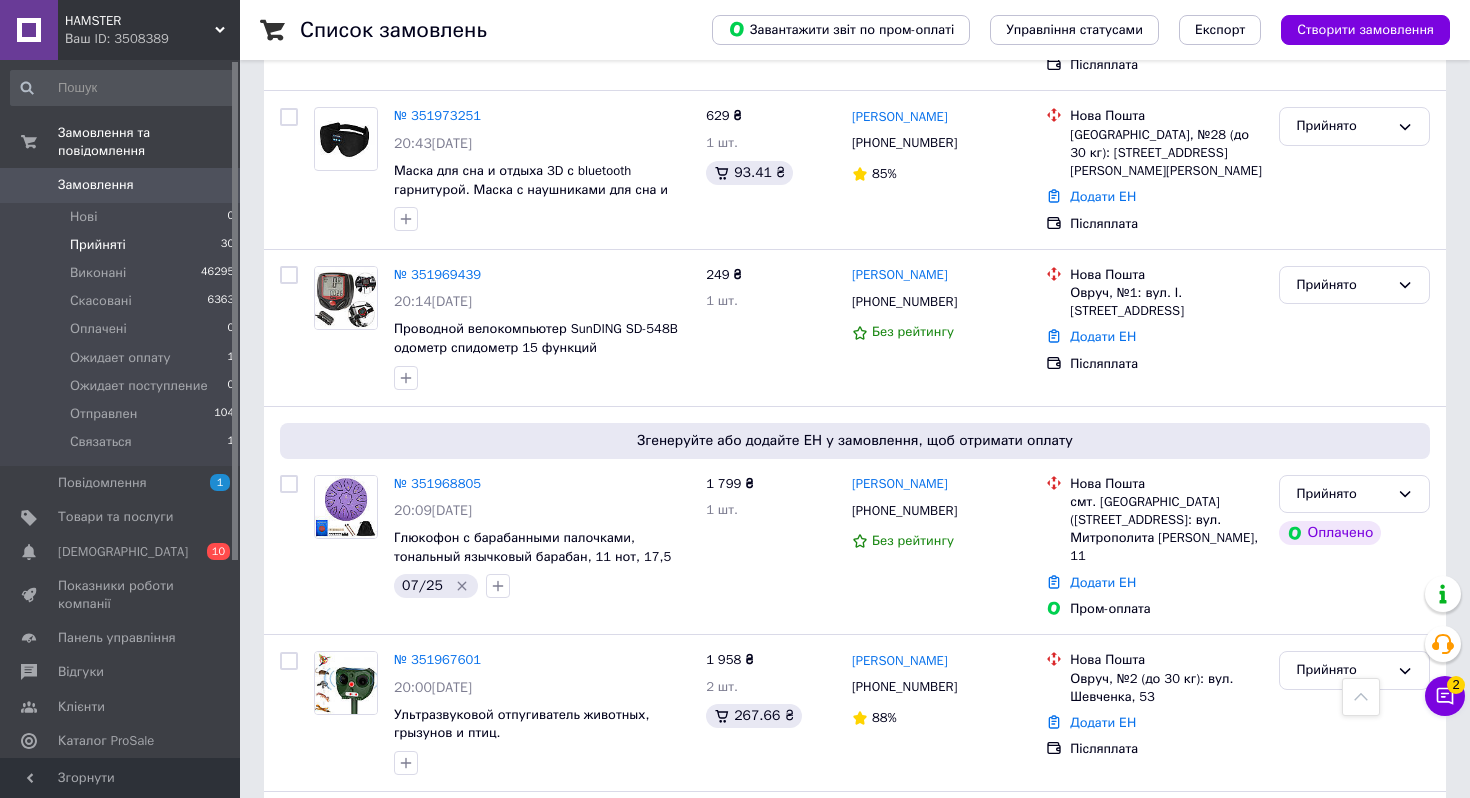 scroll, scrollTop: 3143, scrollLeft: 0, axis: vertical 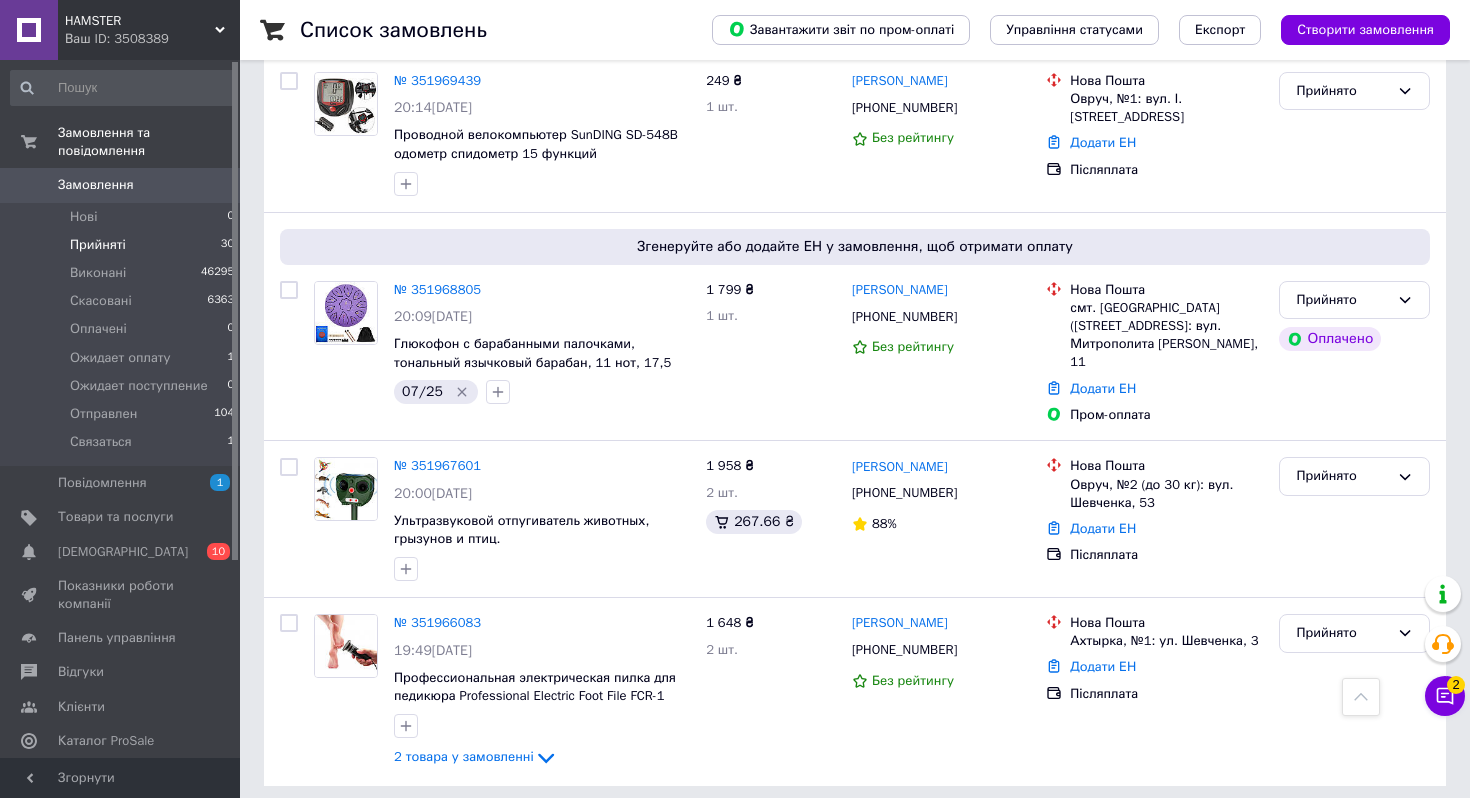 click on "2" at bounding box center (327, 831) 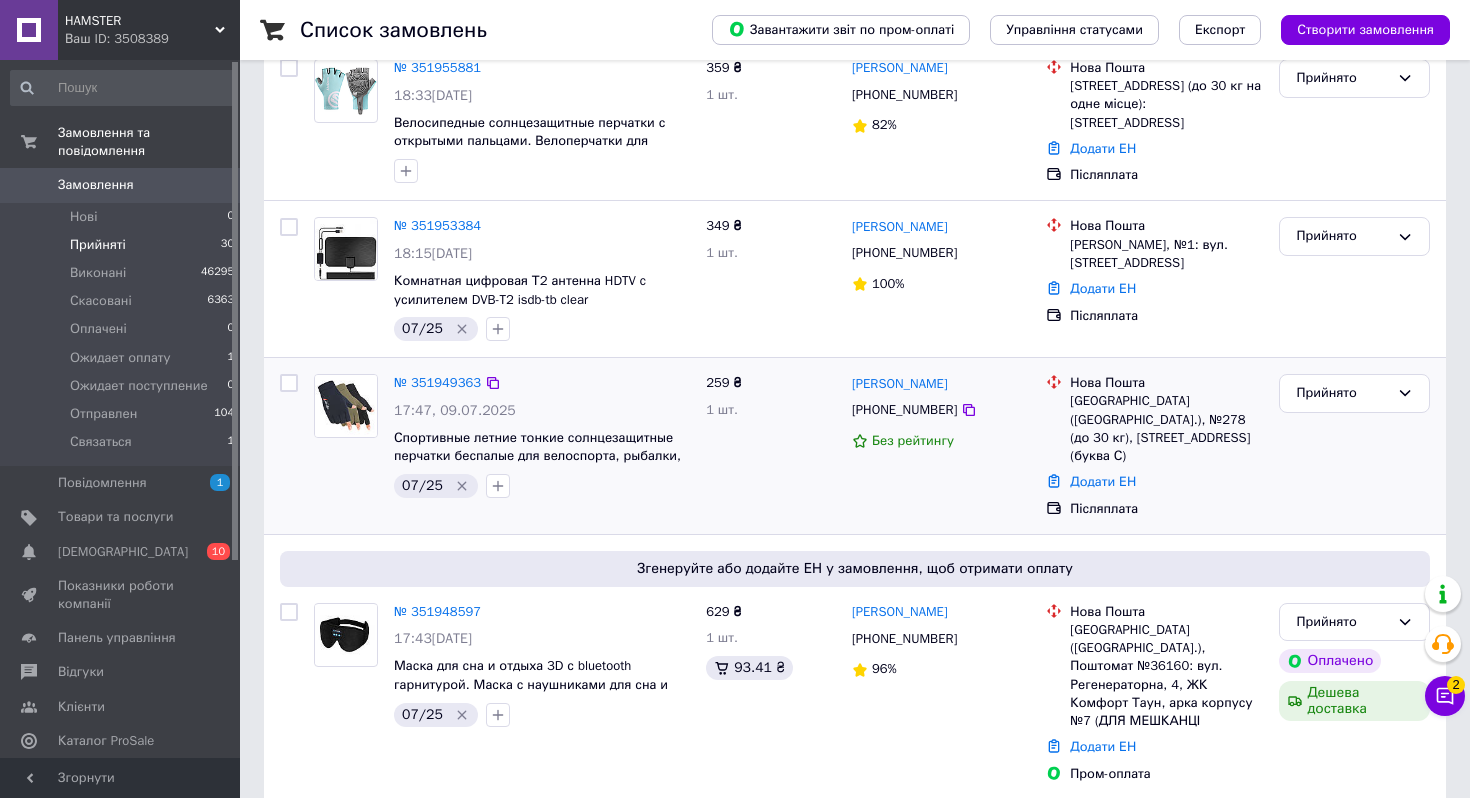 scroll, scrollTop: 1382, scrollLeft: 0, axis: vertical 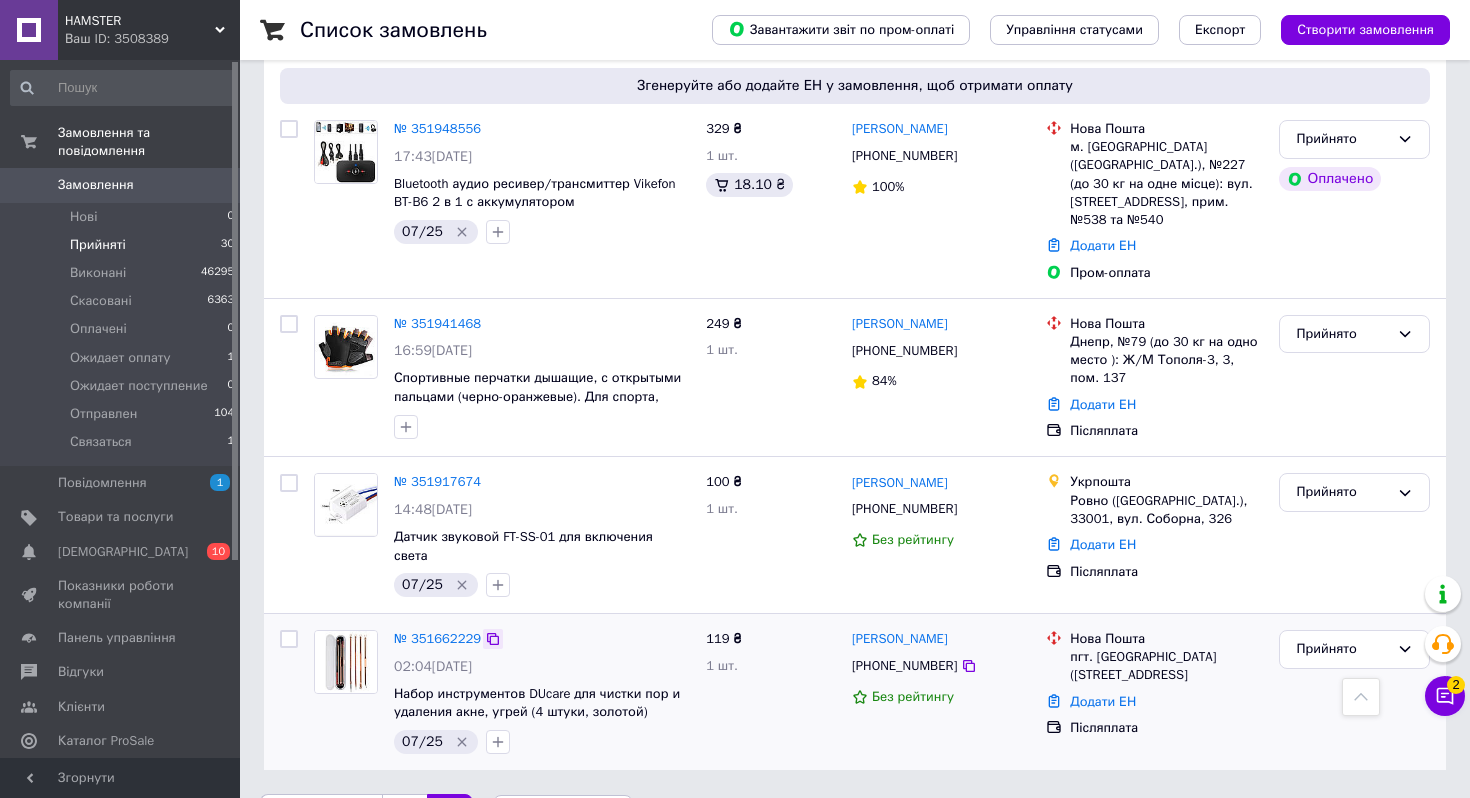click 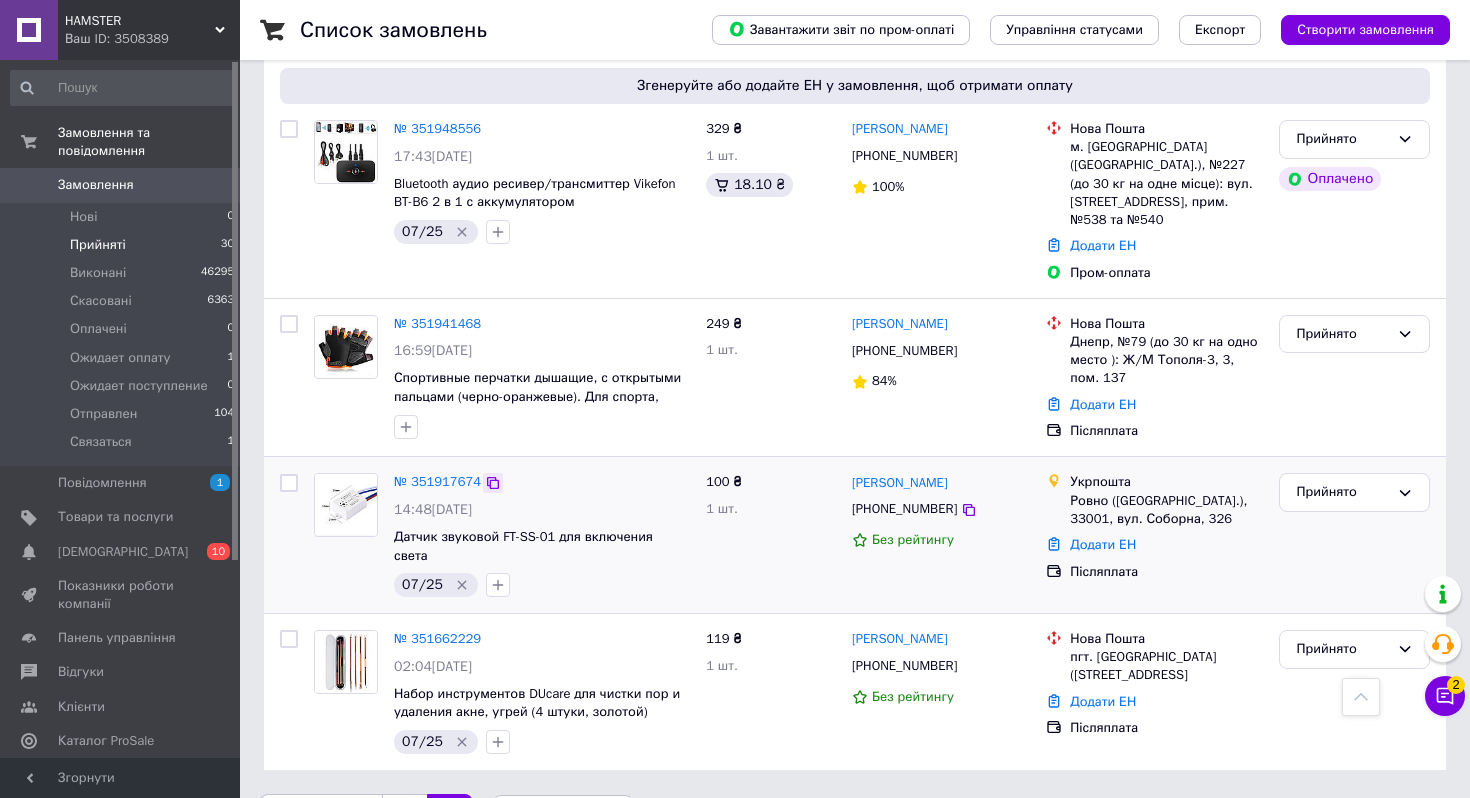 click 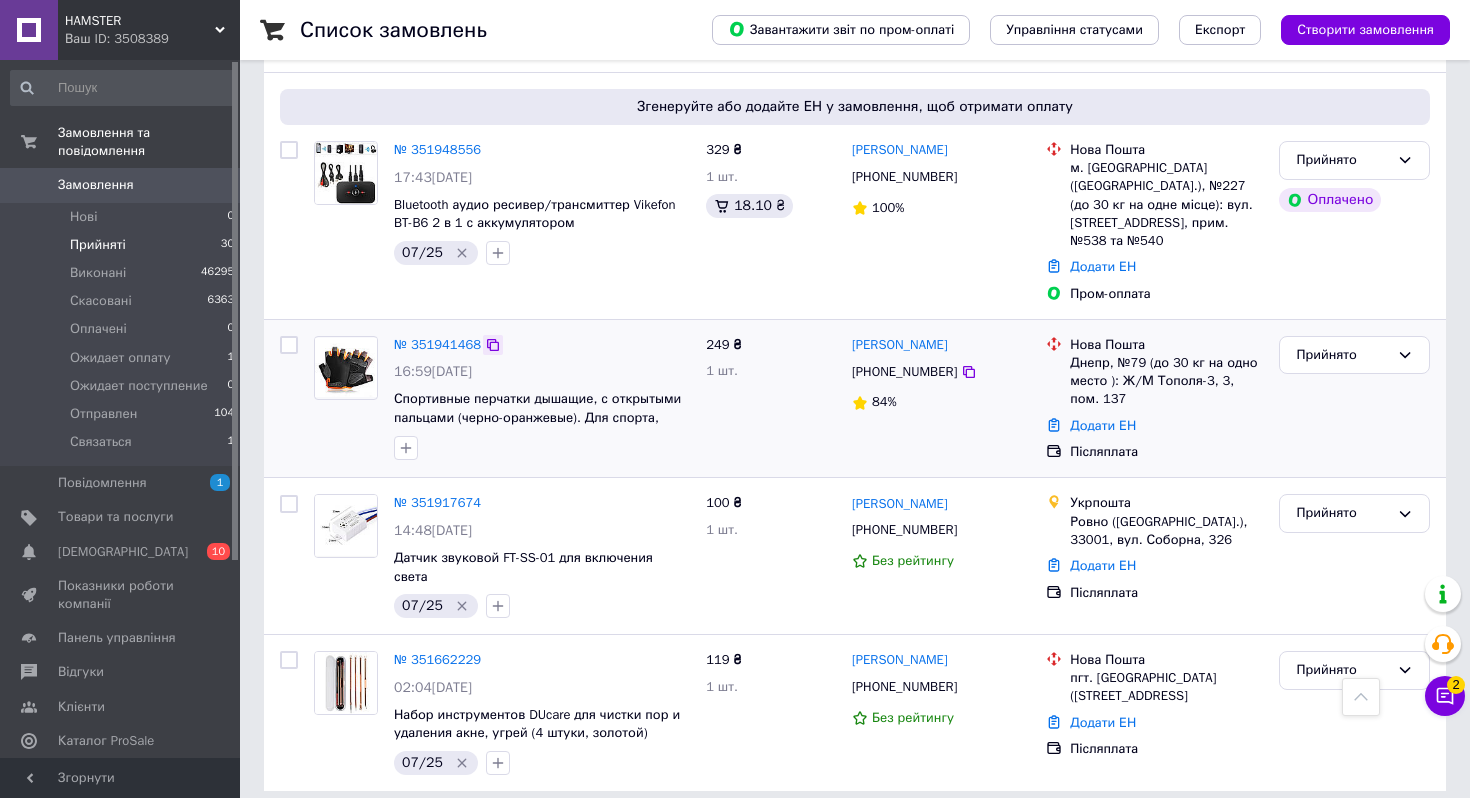 scroll, scrollTop: 1352, scrollLeft: 0, axis: vertical 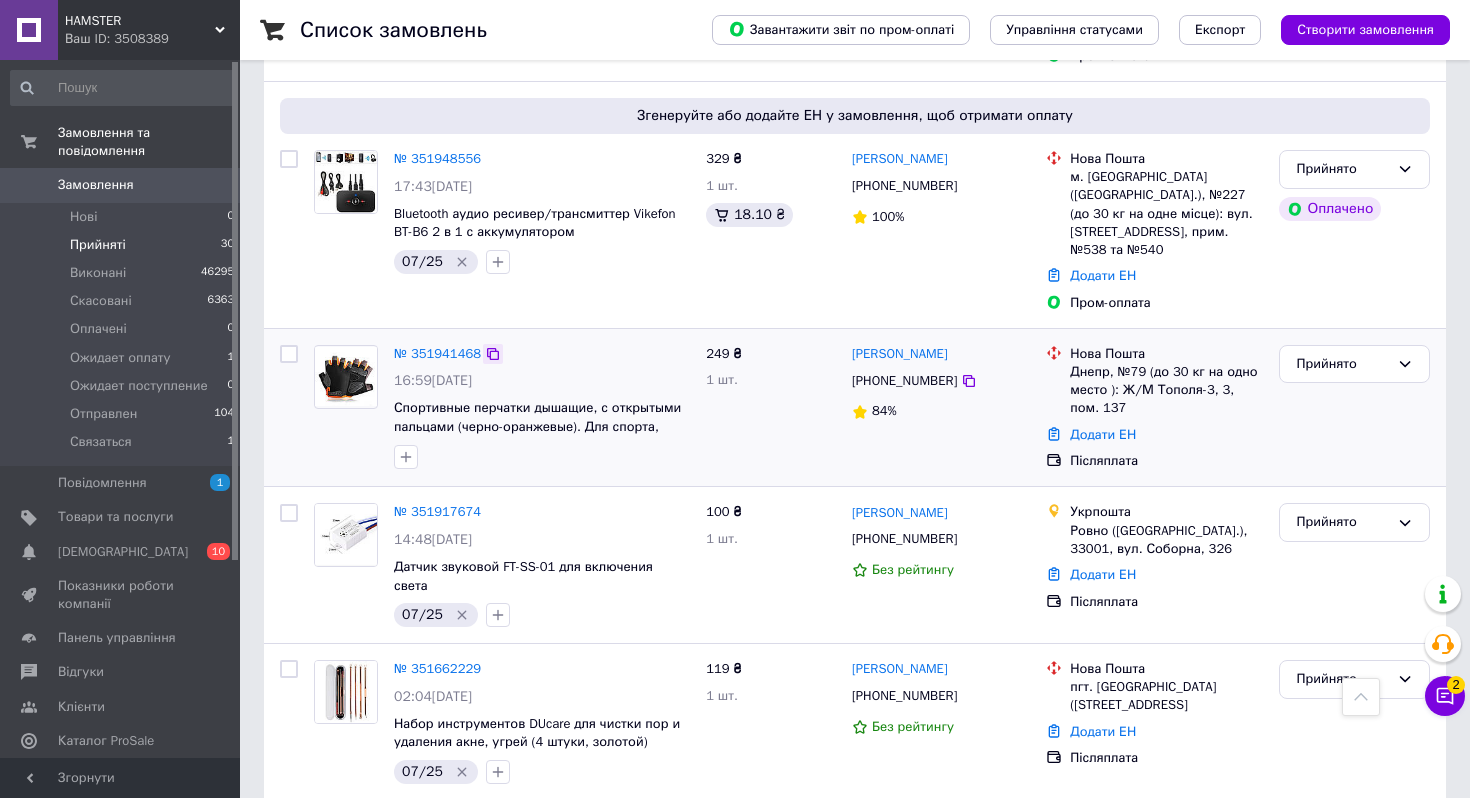 click 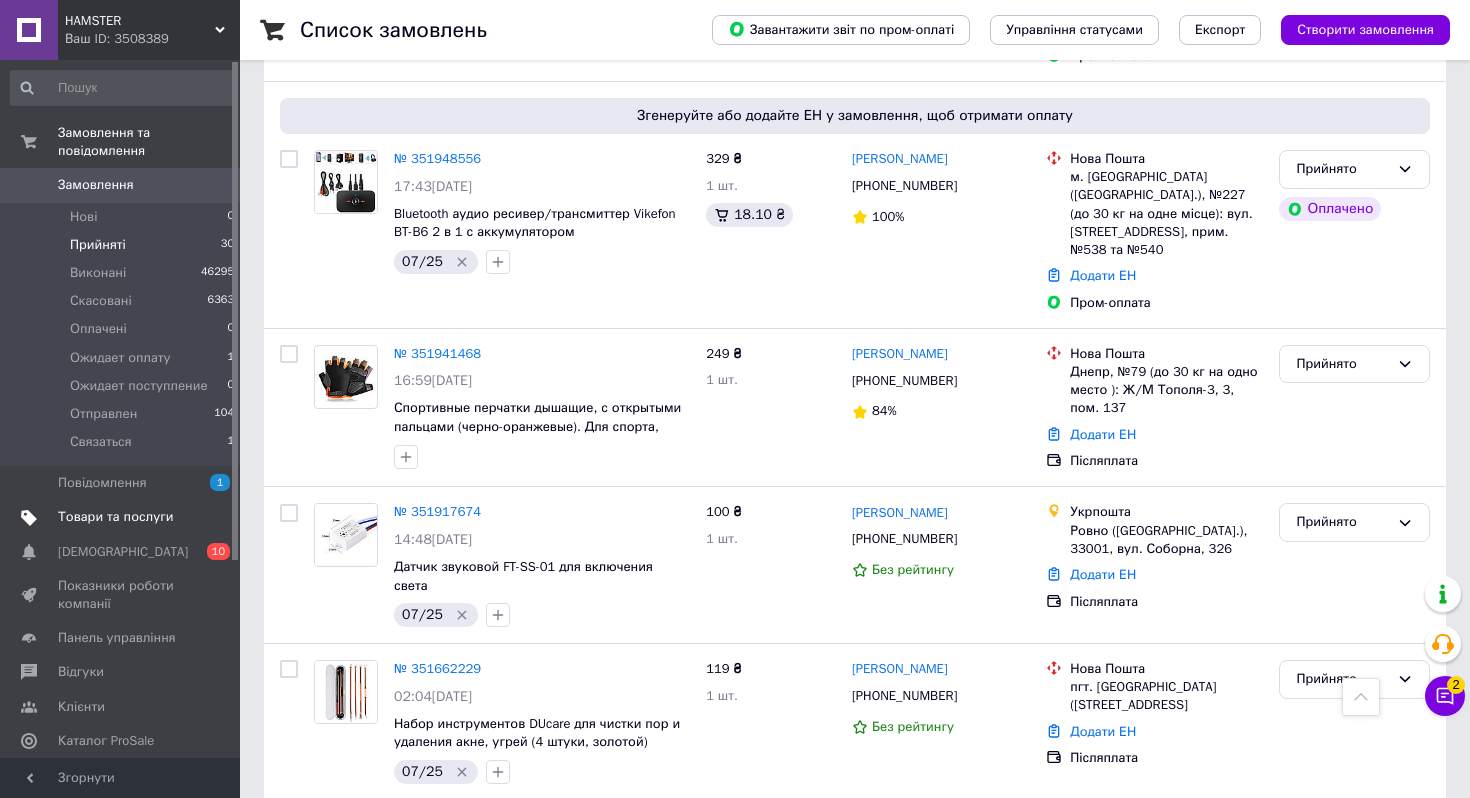 click on "Товари та послуги" at bounding box center (115, 517) 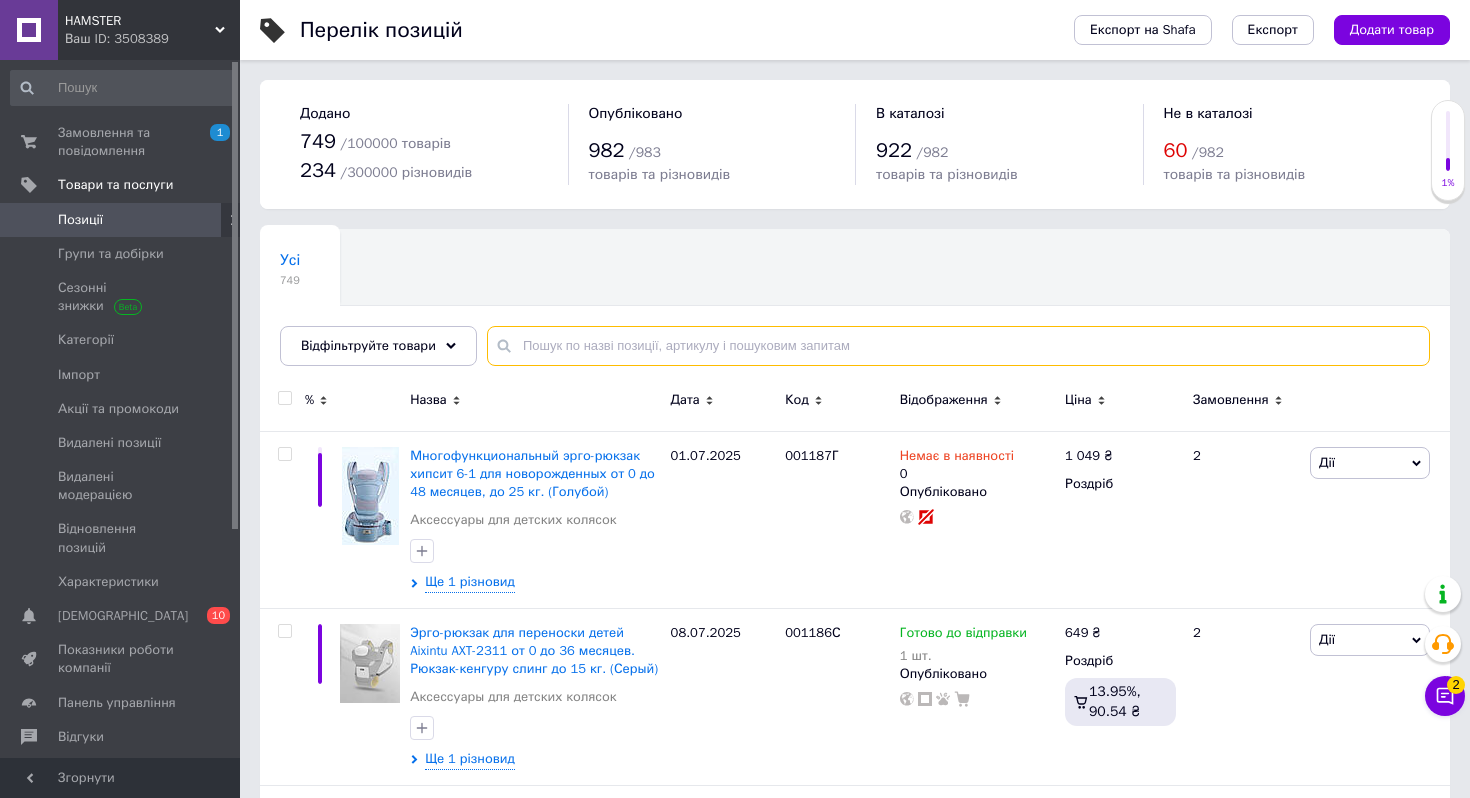 click at bounding box center [958, 346] 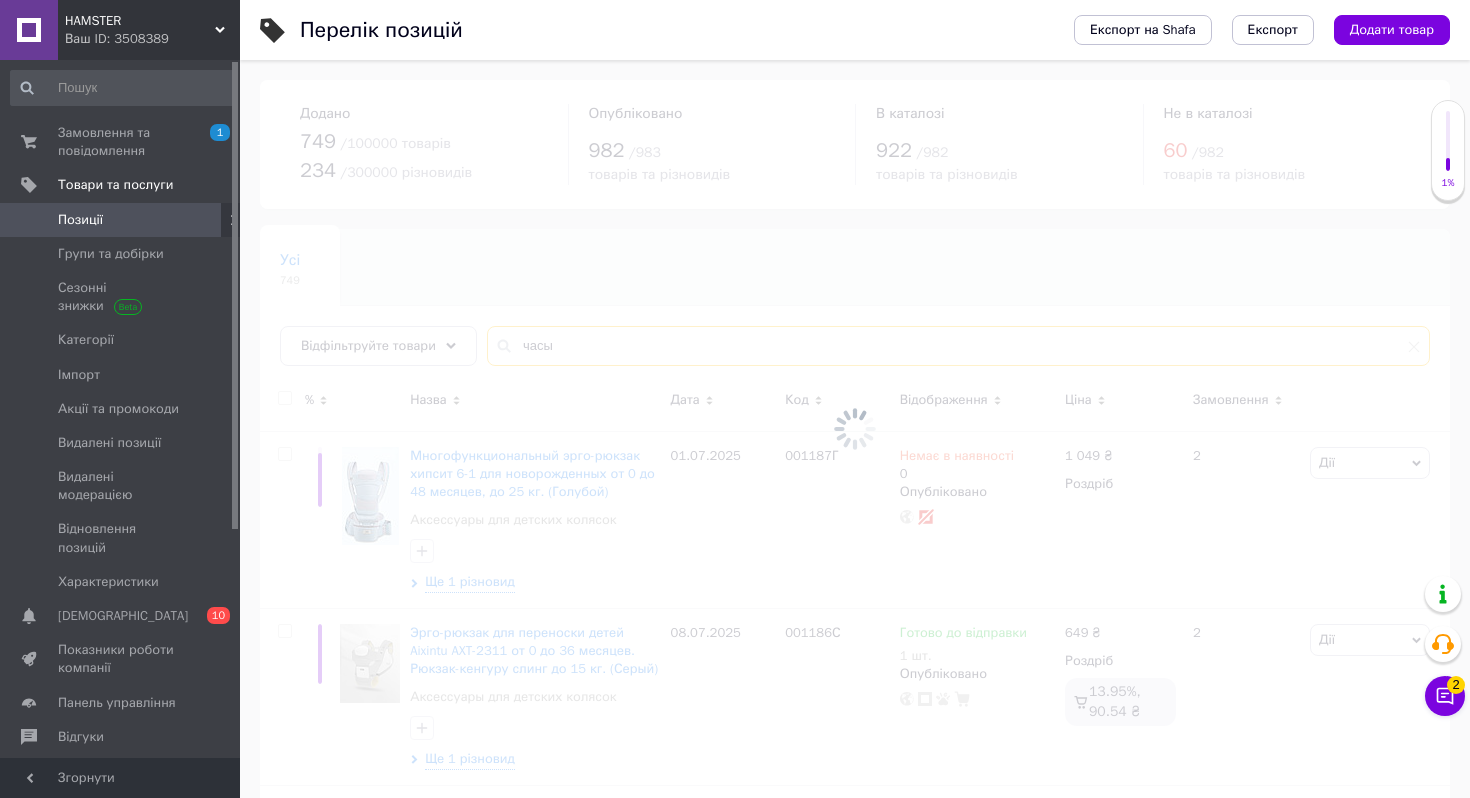 type on "часы" 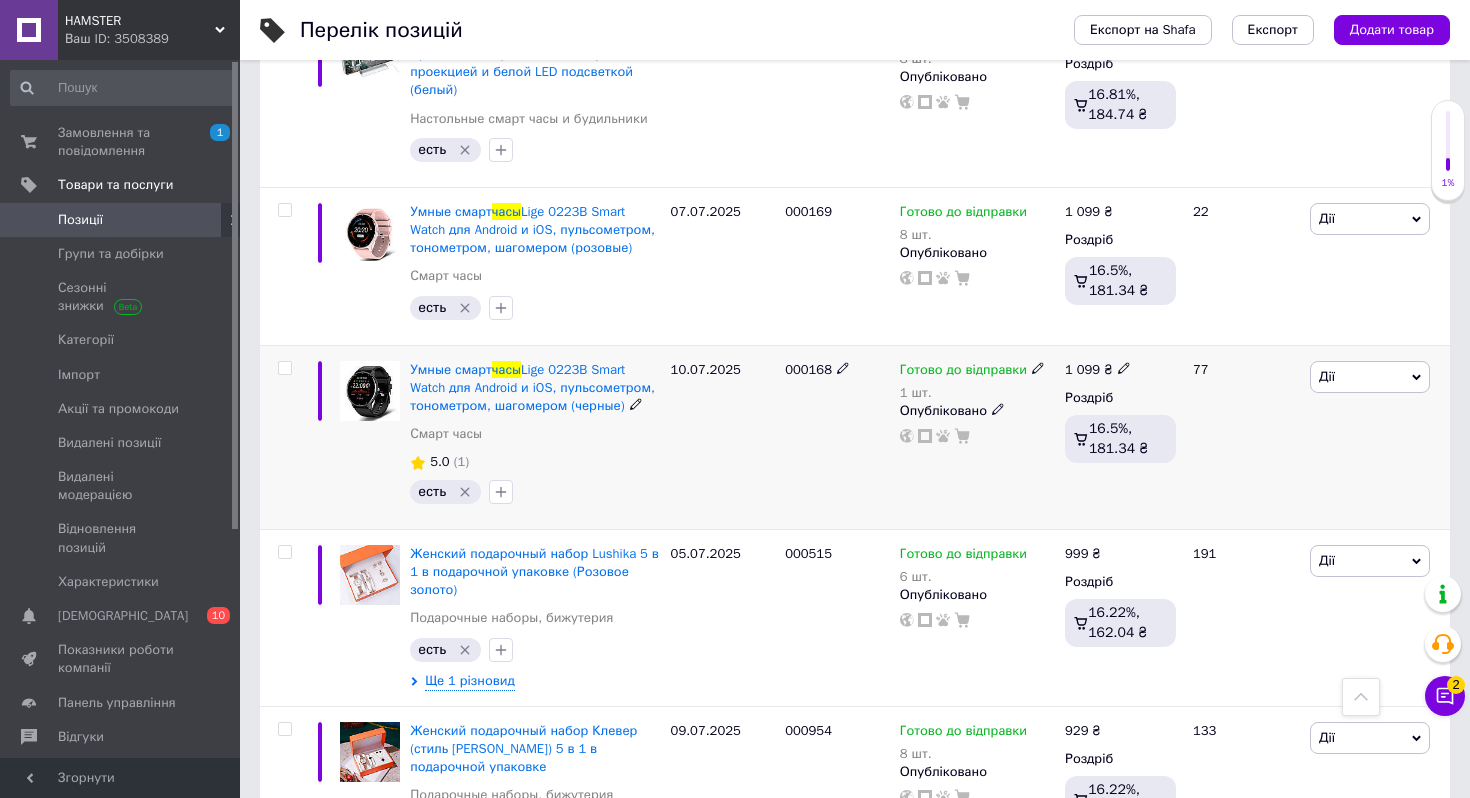 scroll, scrollTop: 2736, scrollLeft: 0, axis: vertical 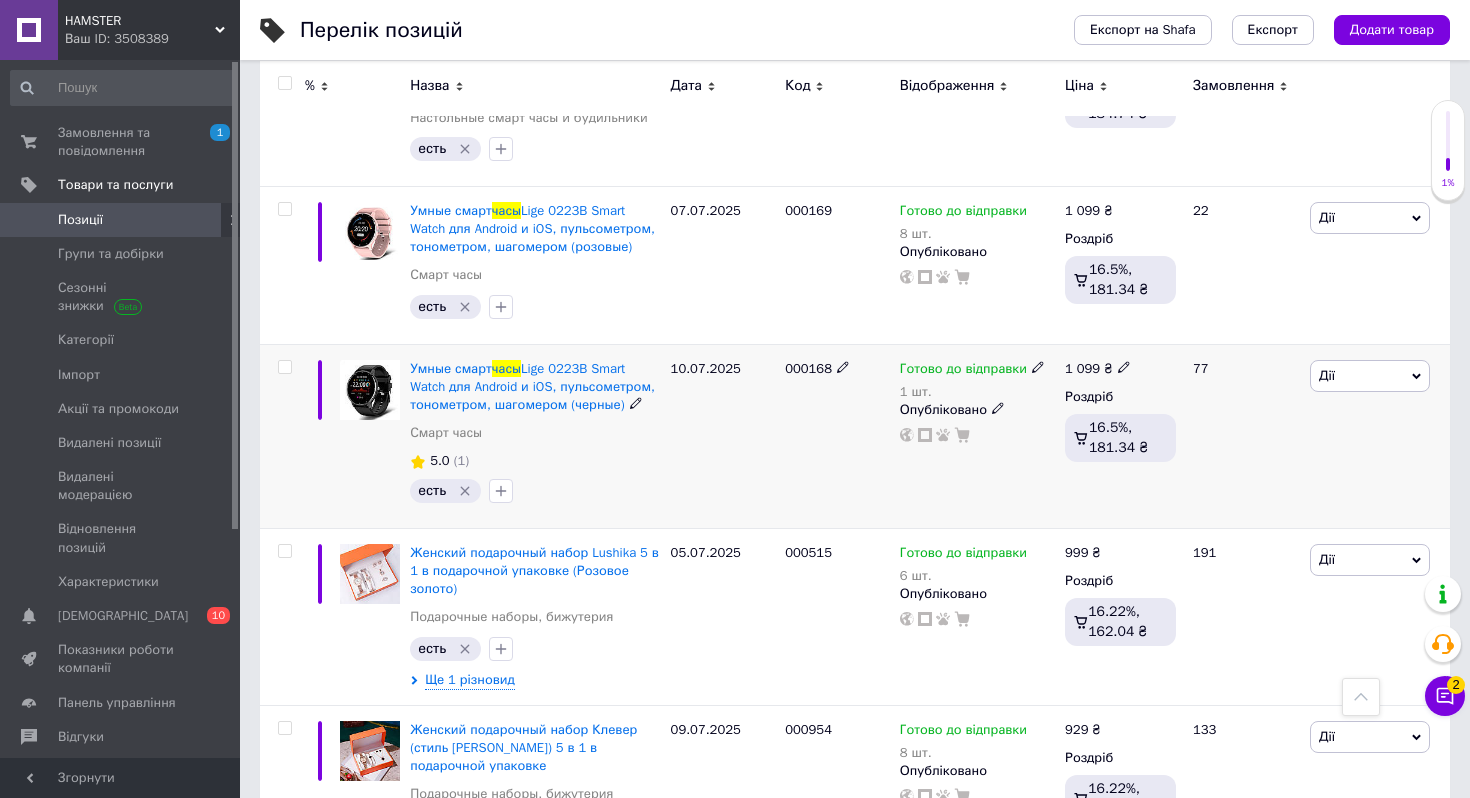 click 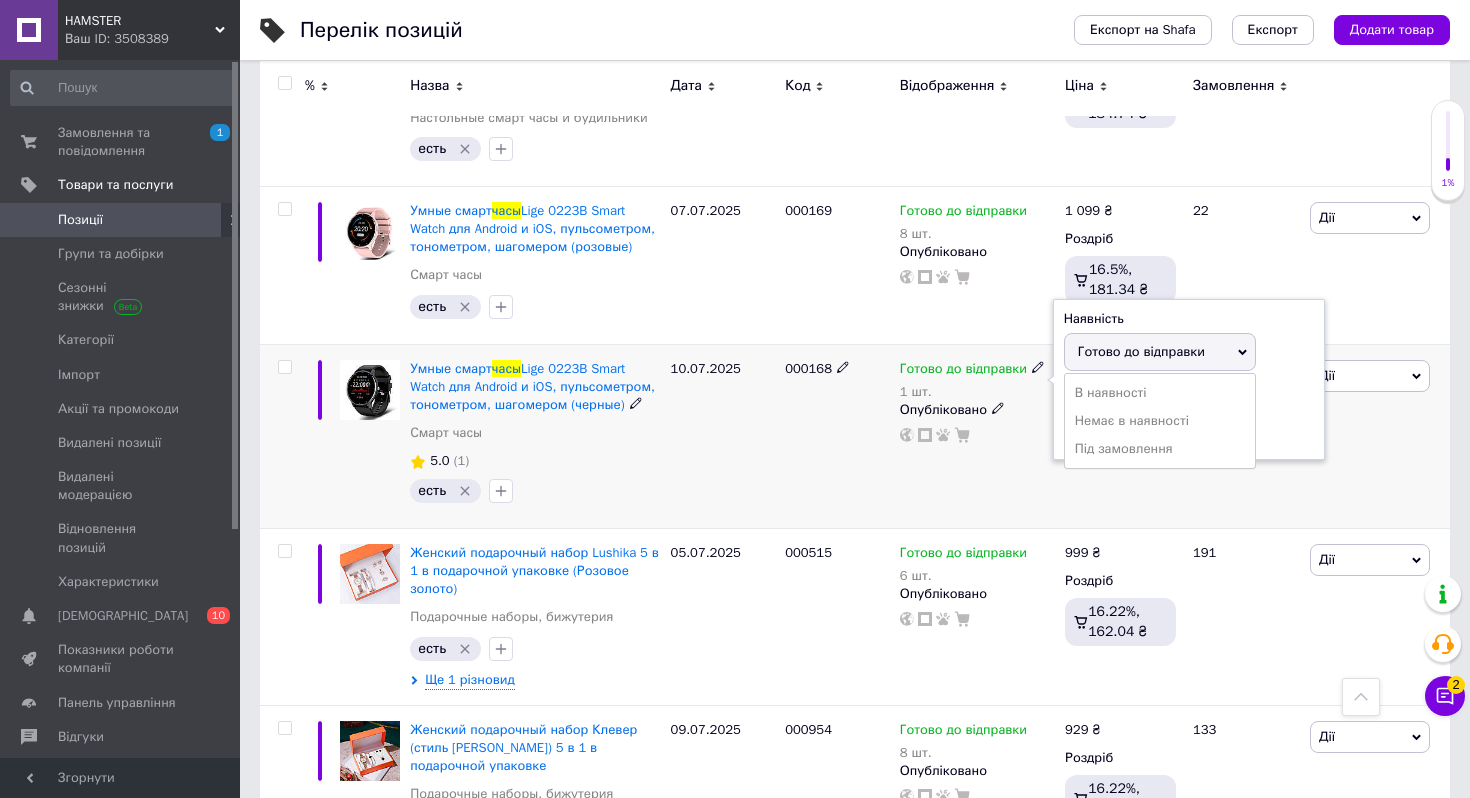 click on "Немає в наявності" at bounding box center [1160, 421] 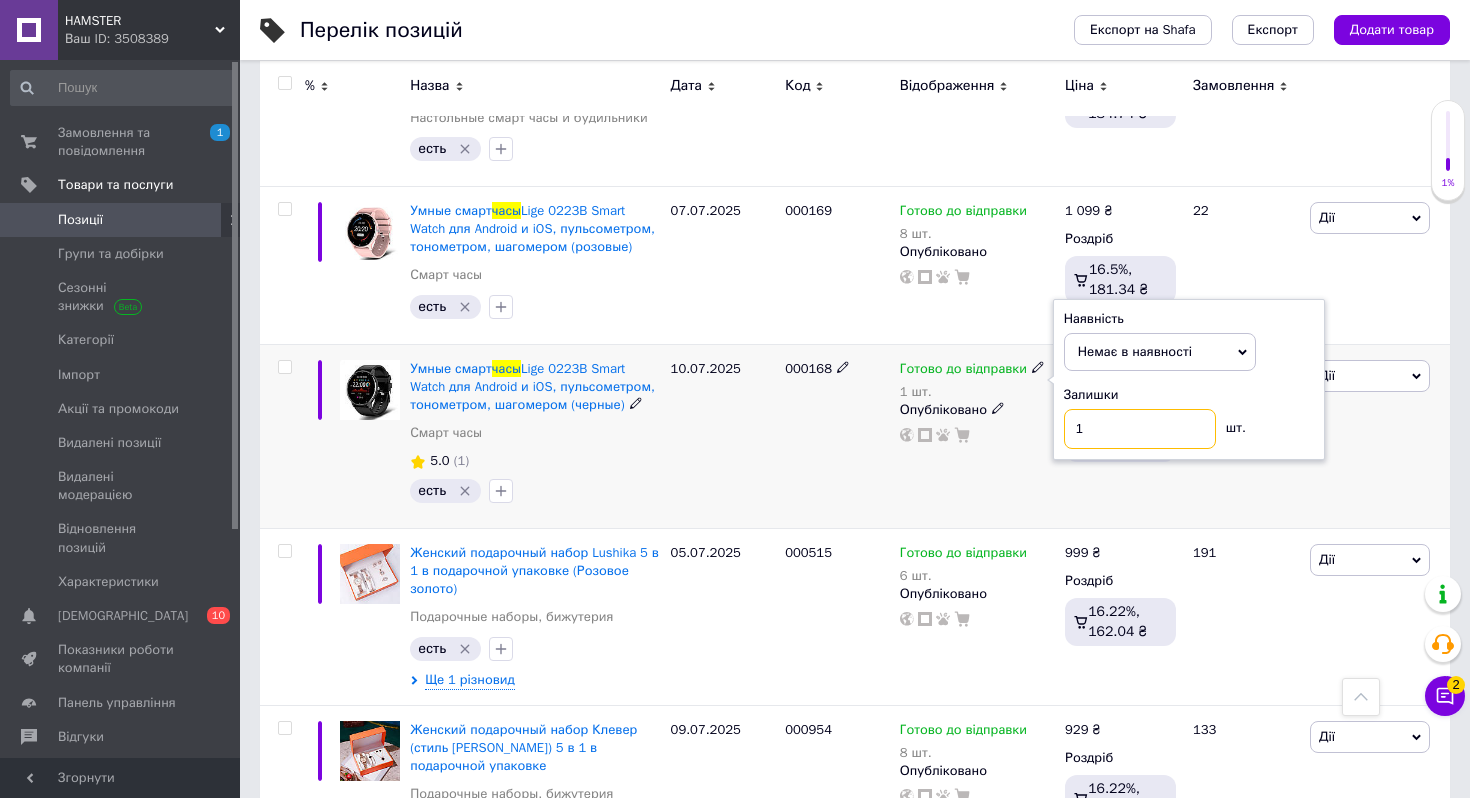 click on "1" at bounding box center [1140, 429] 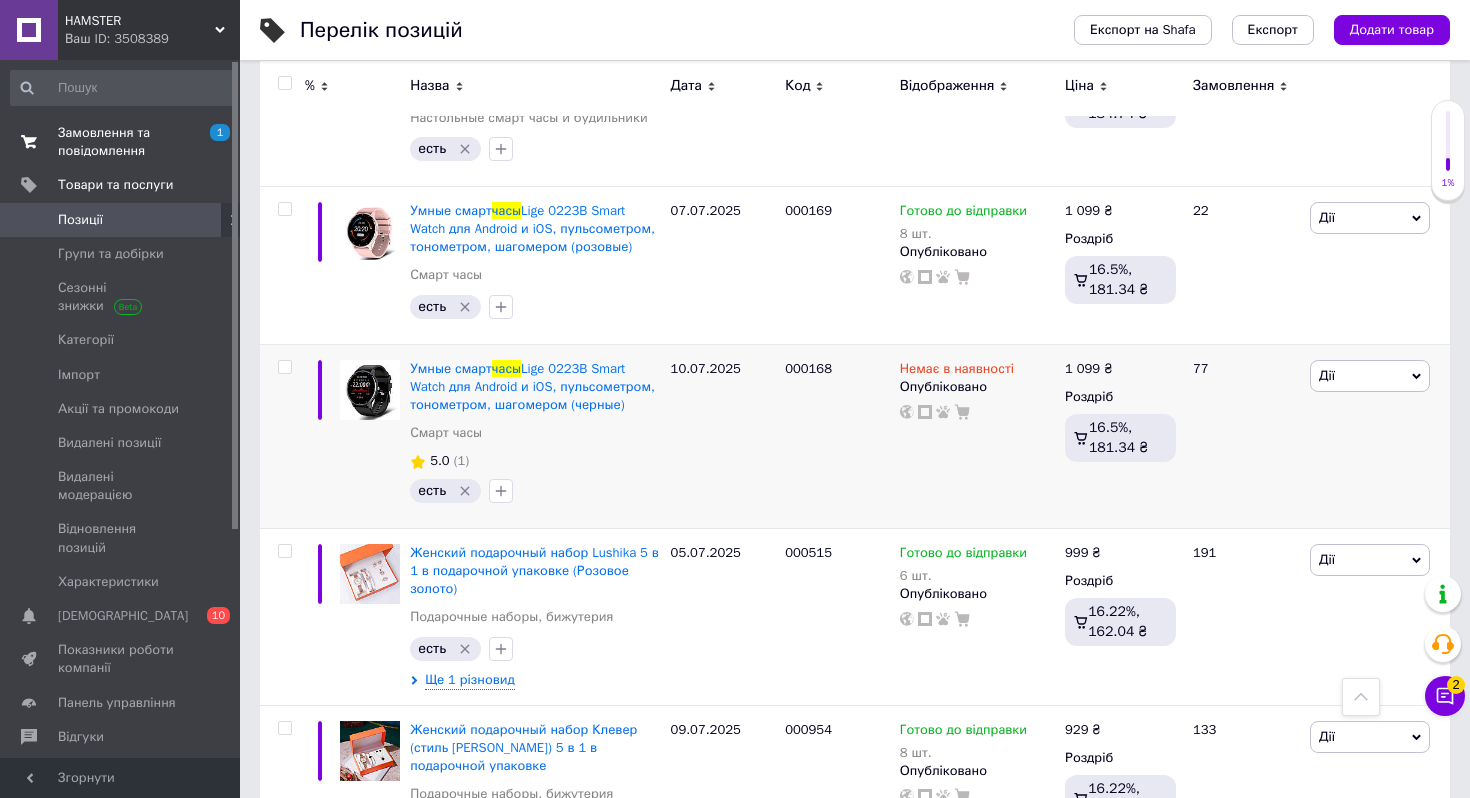 click on "Замовлення та повідомлення" at bounding box center (121, 142) 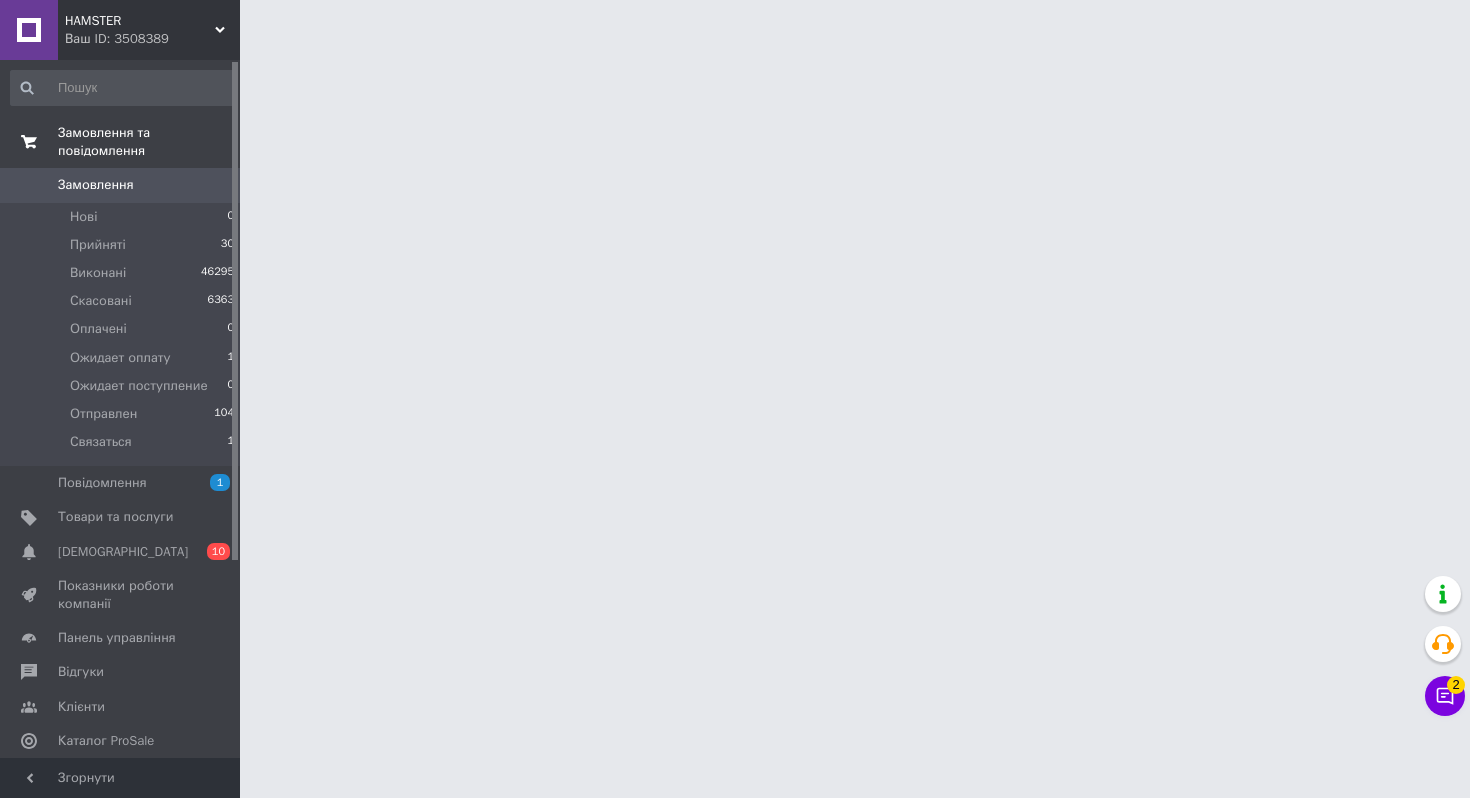 scroll, scrollTop: 0, scrollLeft: 0, axis: both 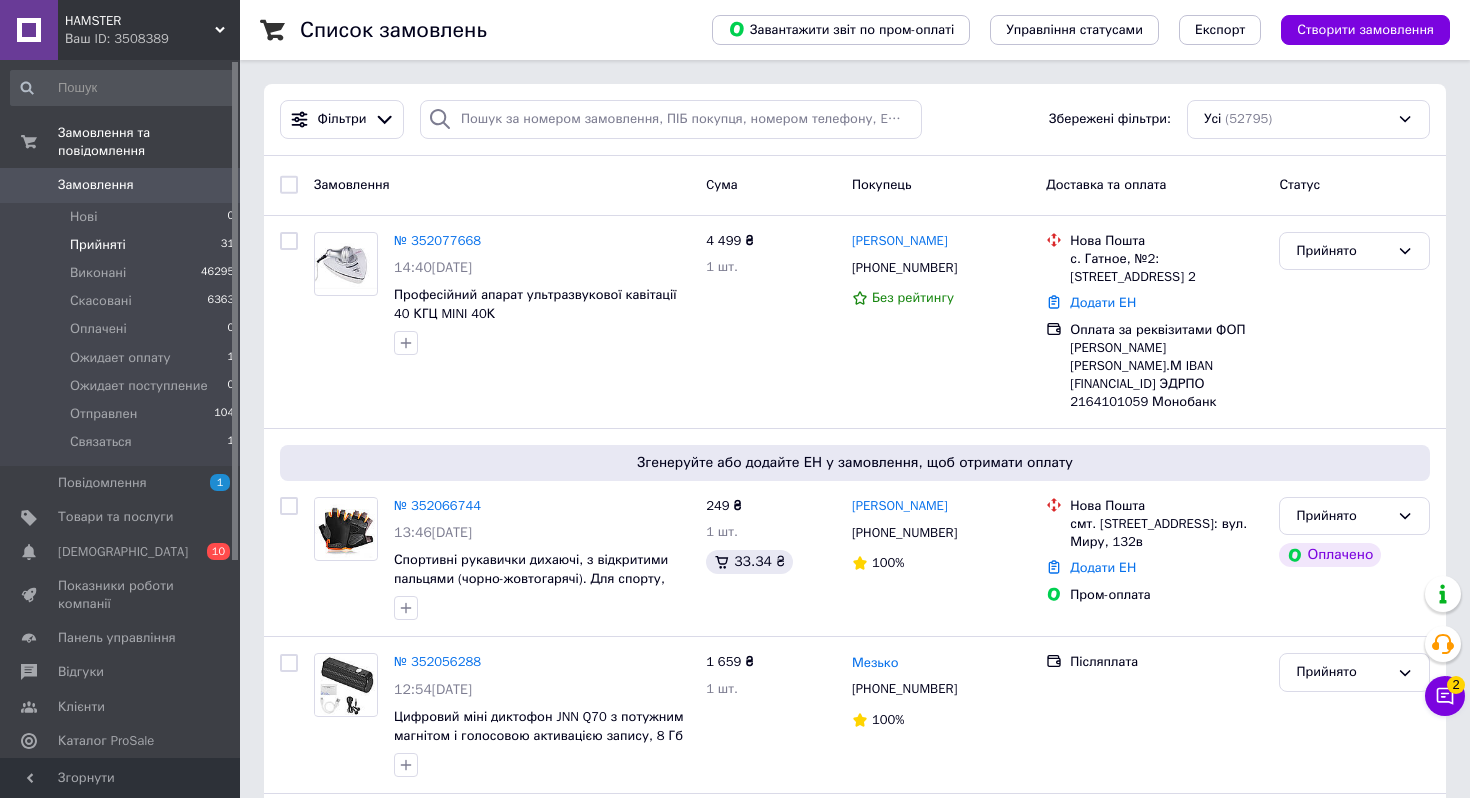 click on "Прийняті" at bounding box center [98, 245] 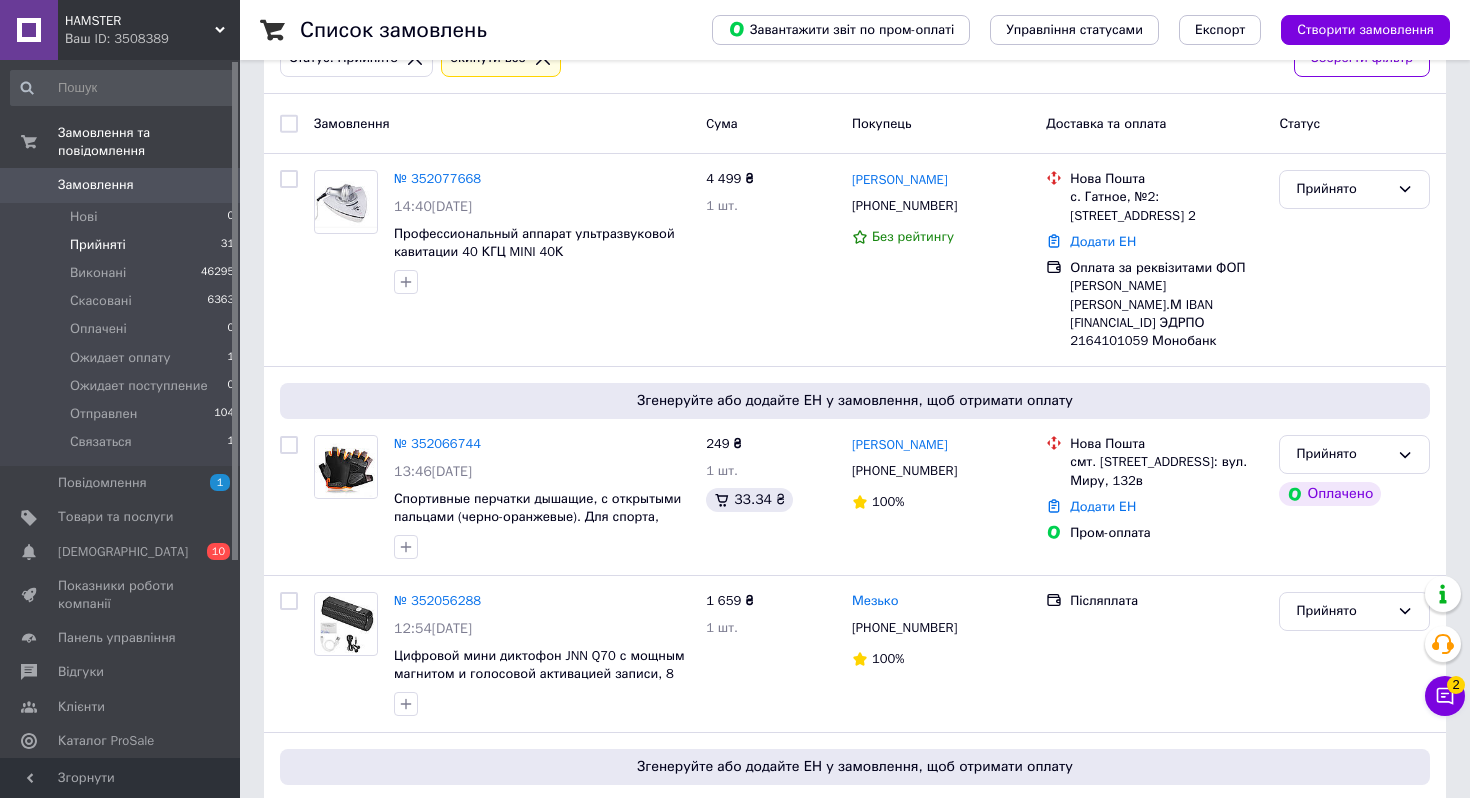 scroll, scrollTop: 129, scrollLeft: 0, axis: vertical 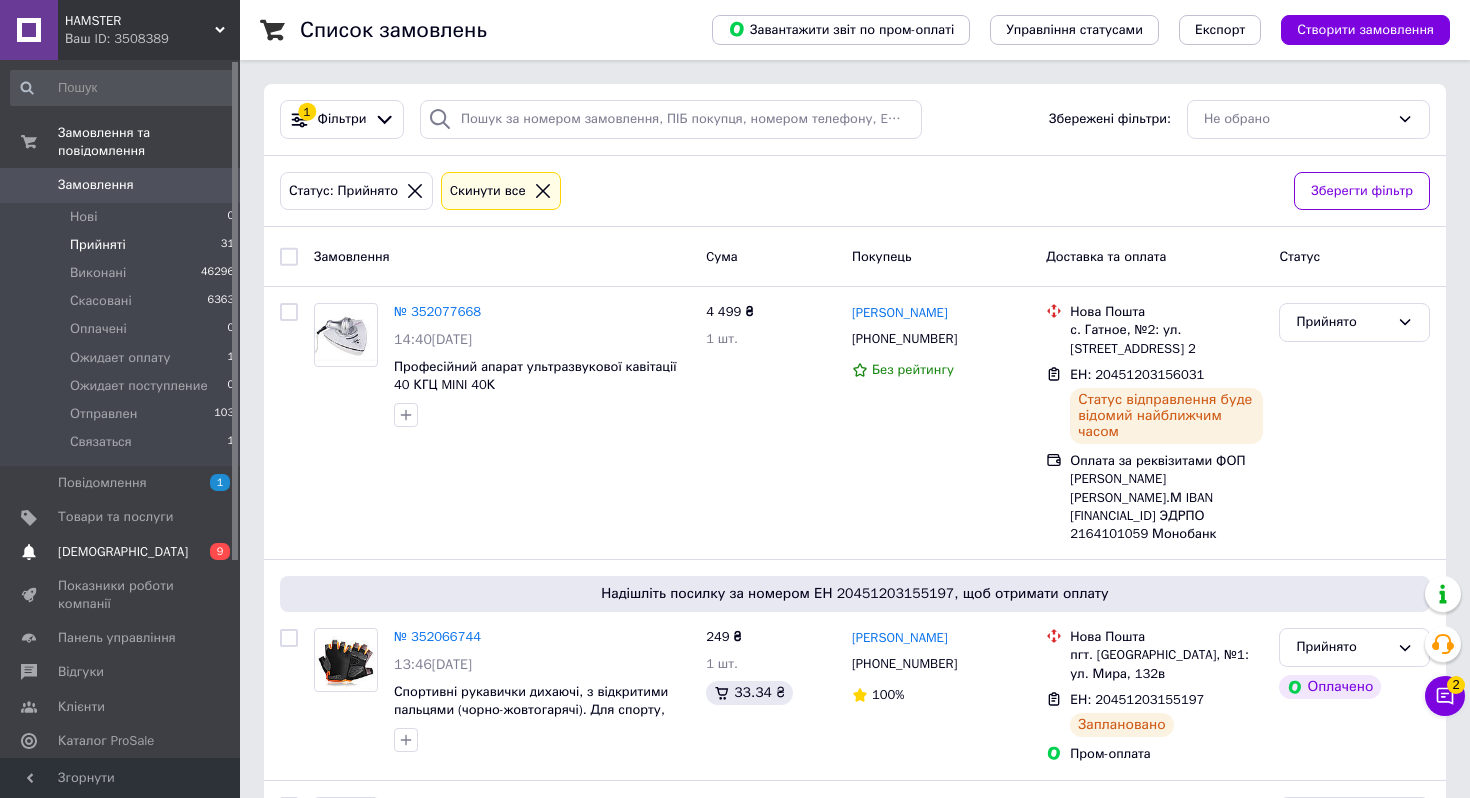click on "[DEMOGRAPHIC_DATA]" at bounding box center [123, 552] 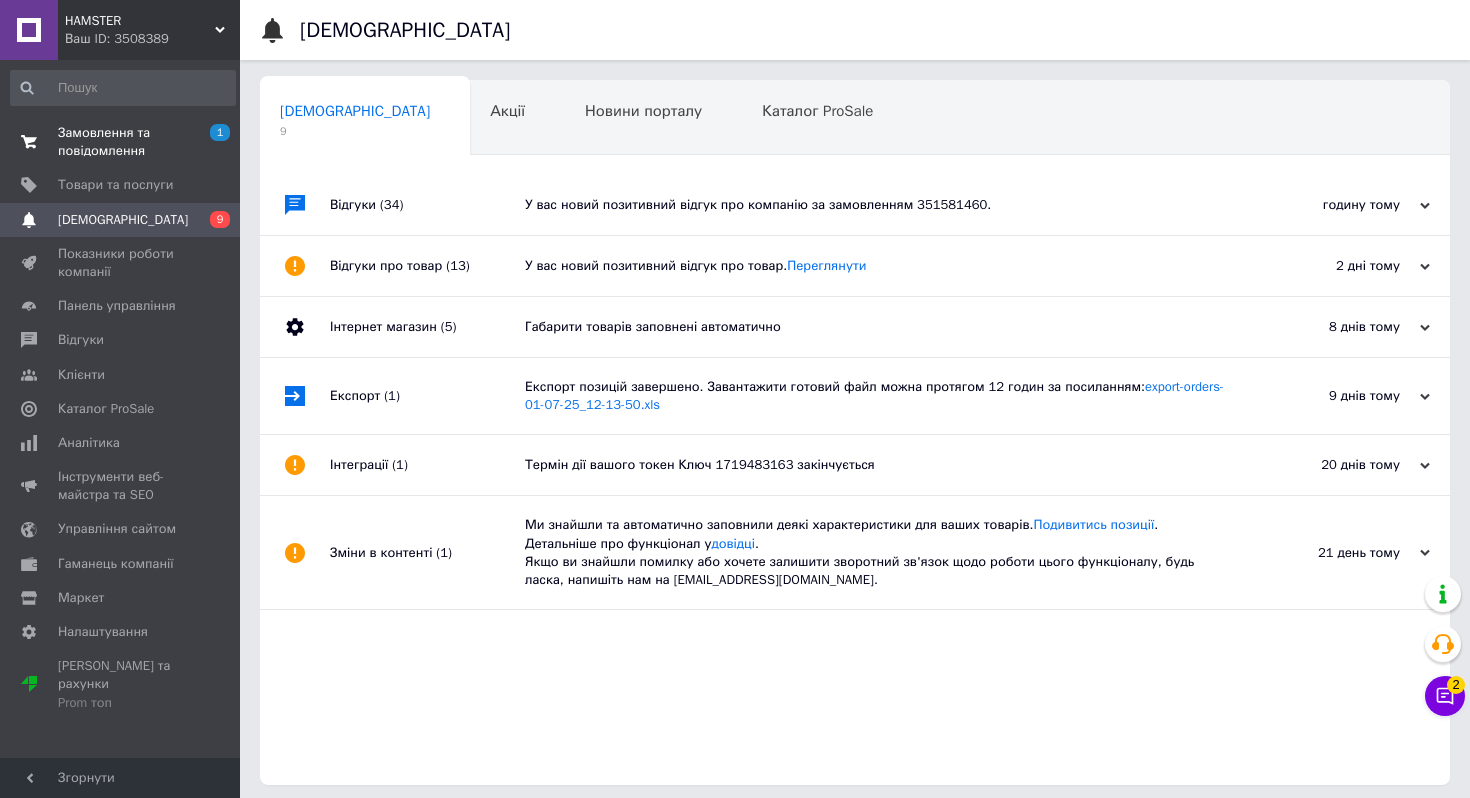 click on "Замовлення та повідомлення" at bounding box center (121, 142) 